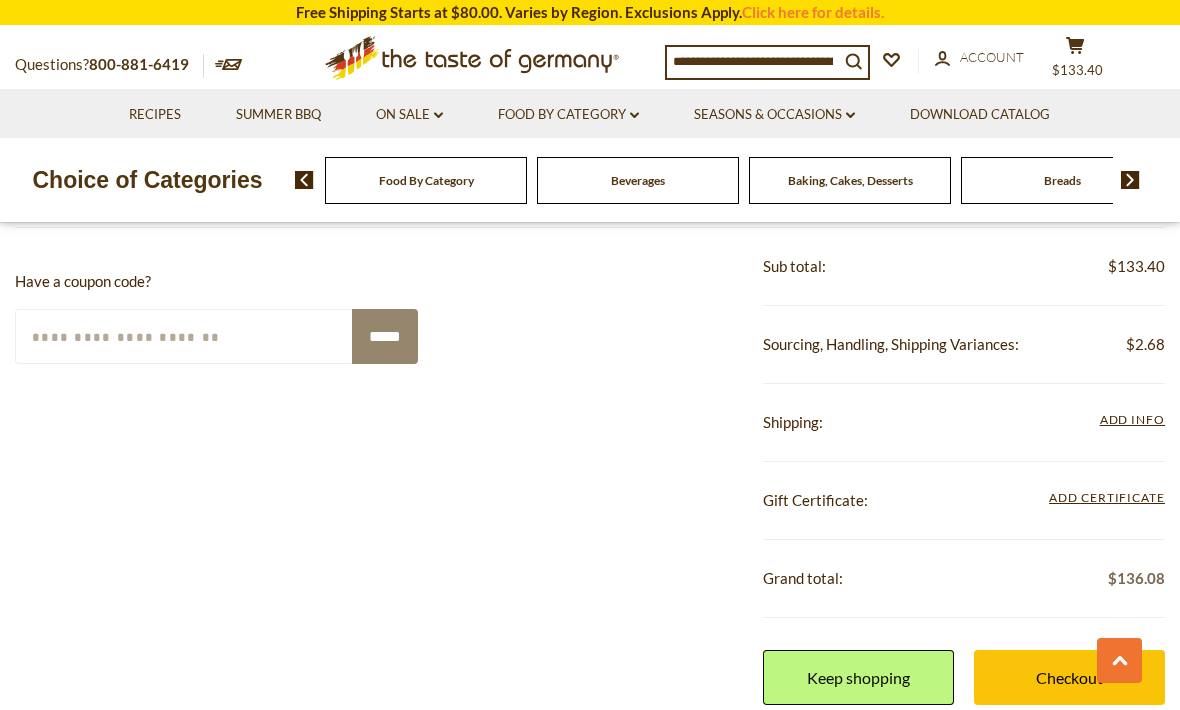 scroll, scrollTop: 98, scrollLeft: 0, axis: vertical 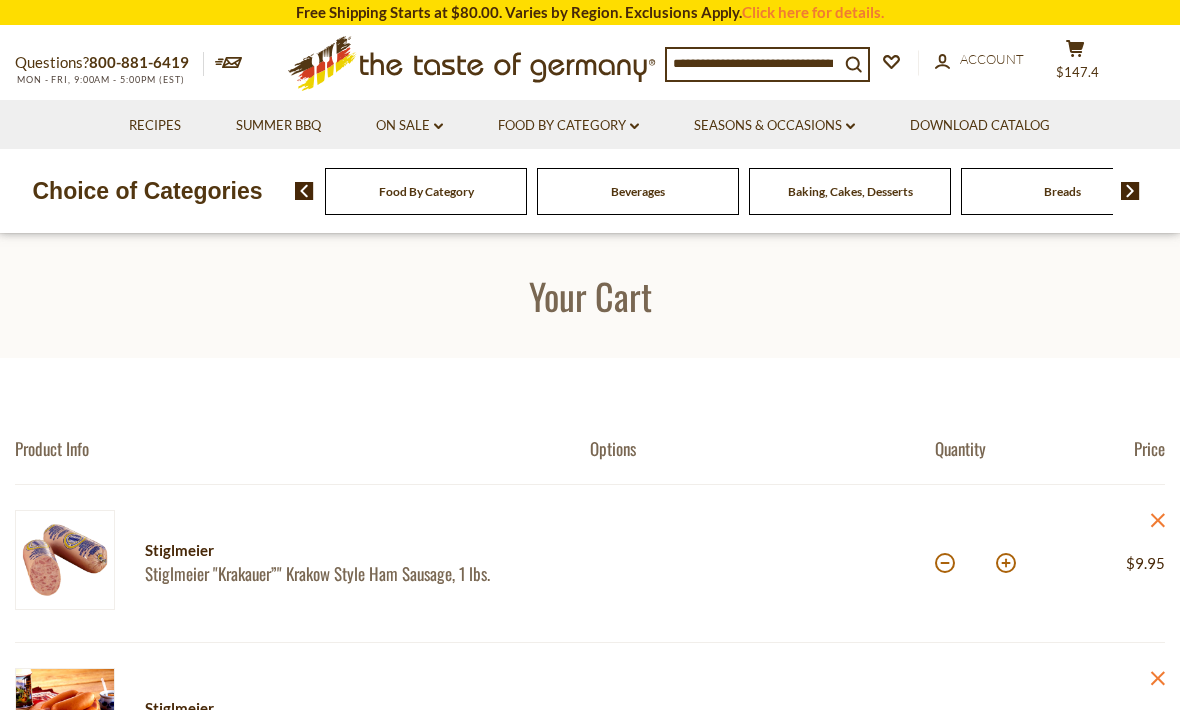 click at bounding box center [1130, 191] 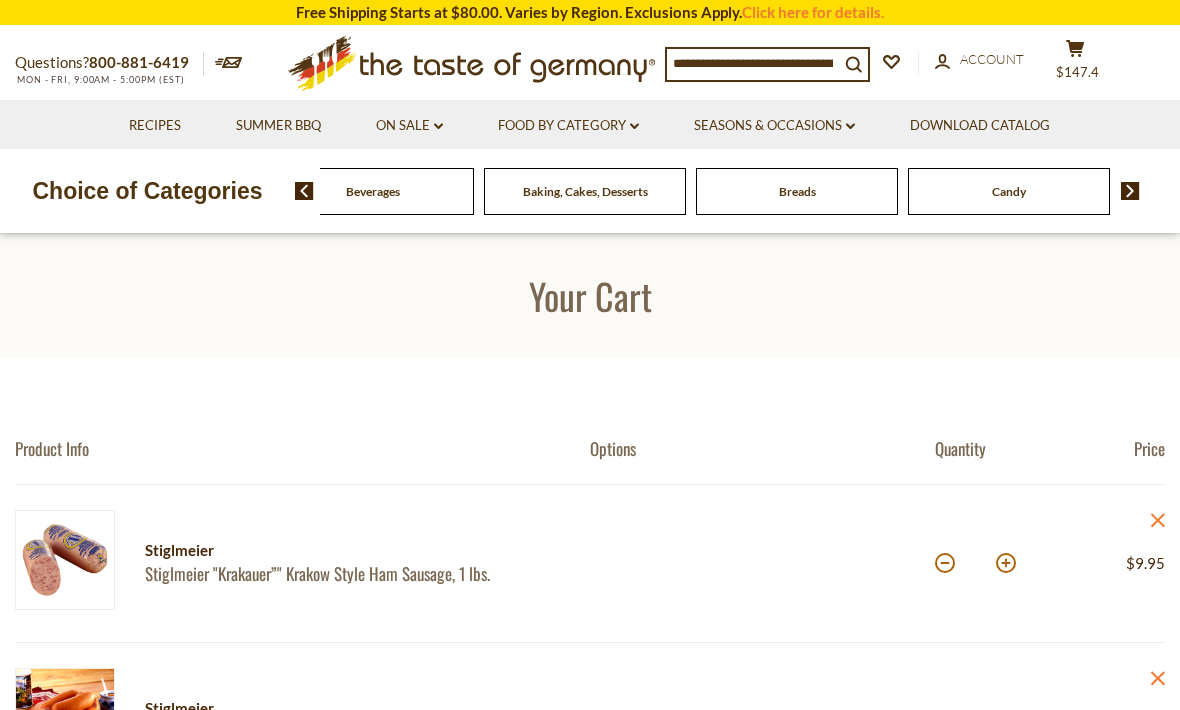 click at bounding box center (1130, 191) 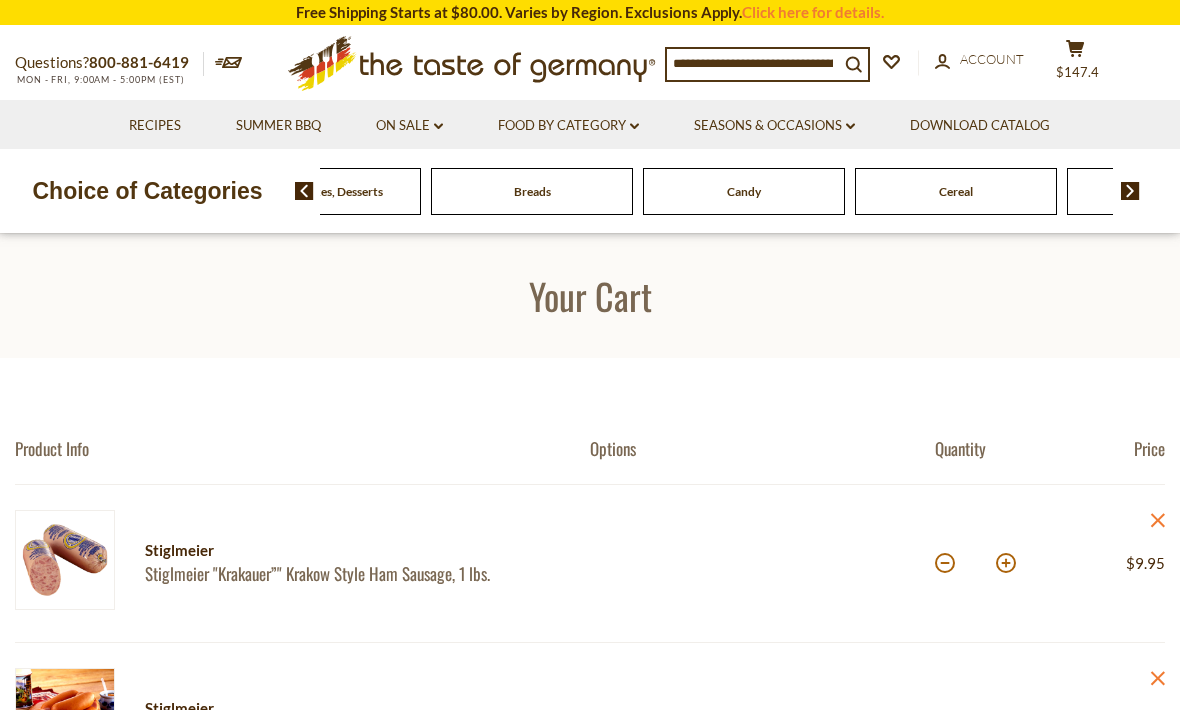 click at bounding box center [1130, 191] 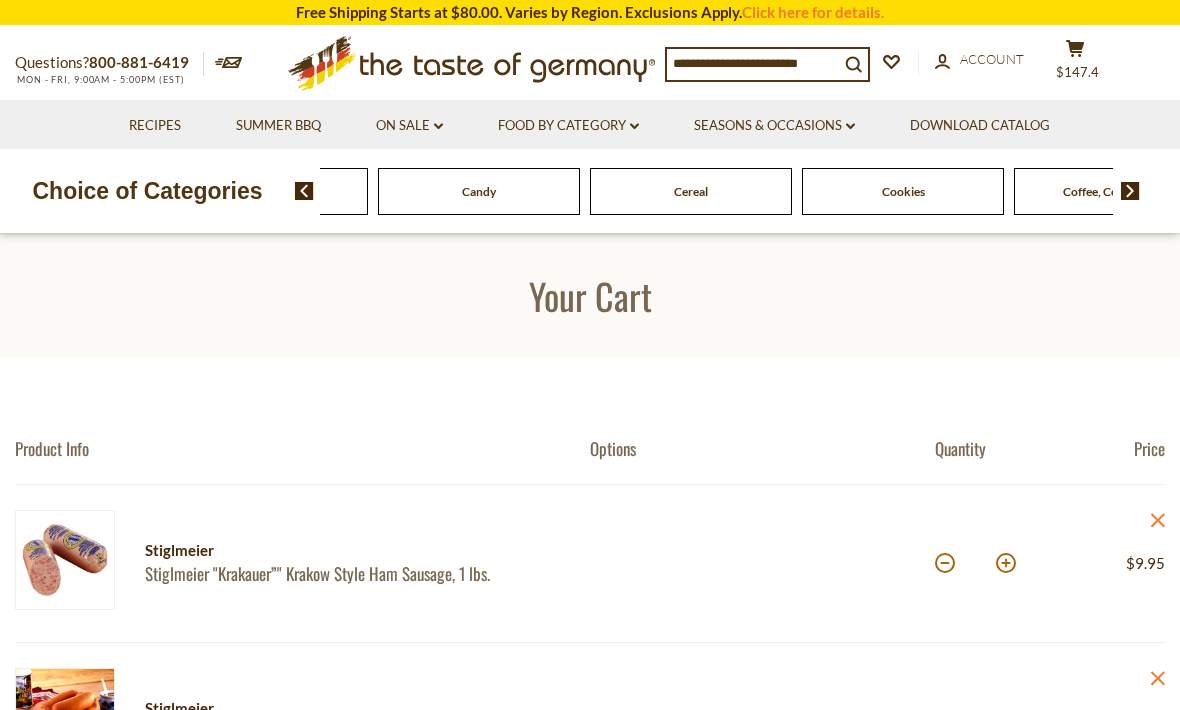 click at bounding box center [1130, 191] 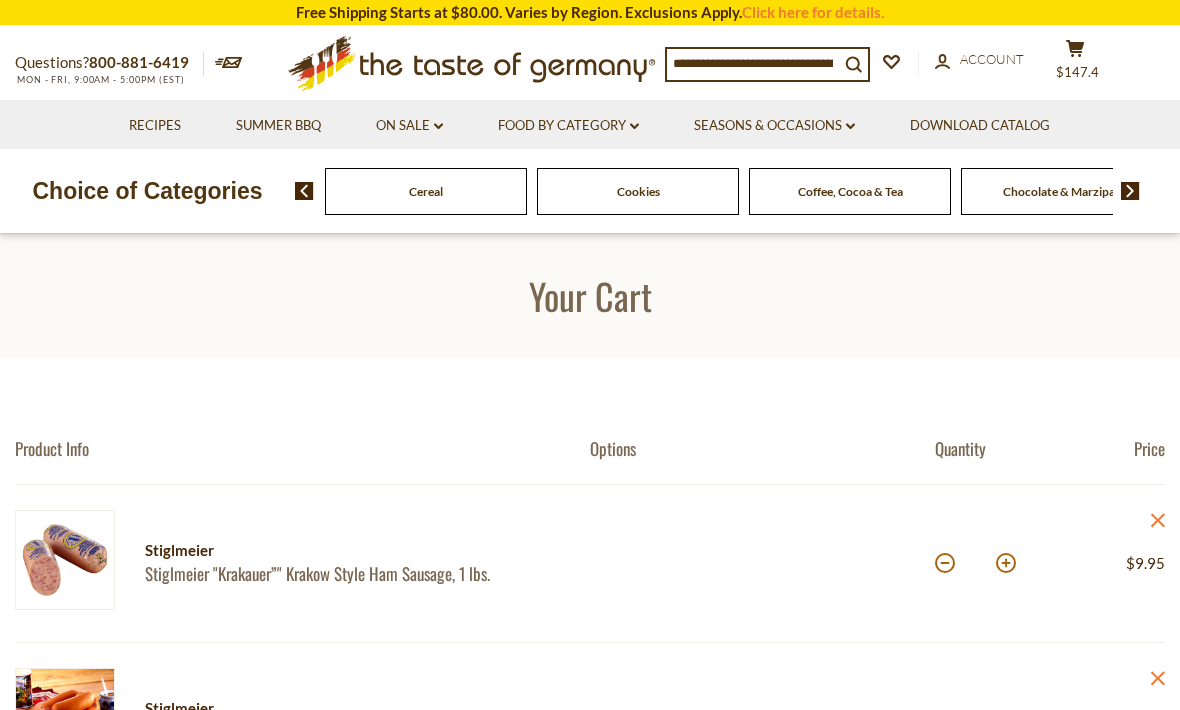 click at bounding box center (1130, 191) 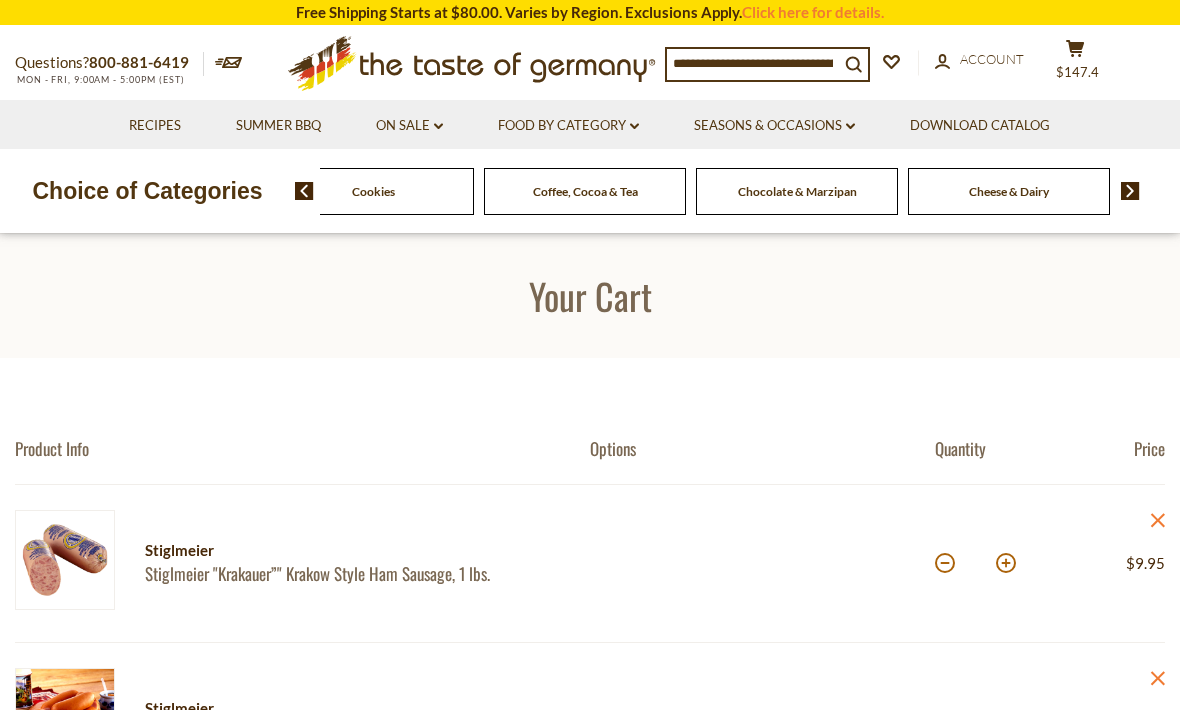click at bounding box center [1130, 191] 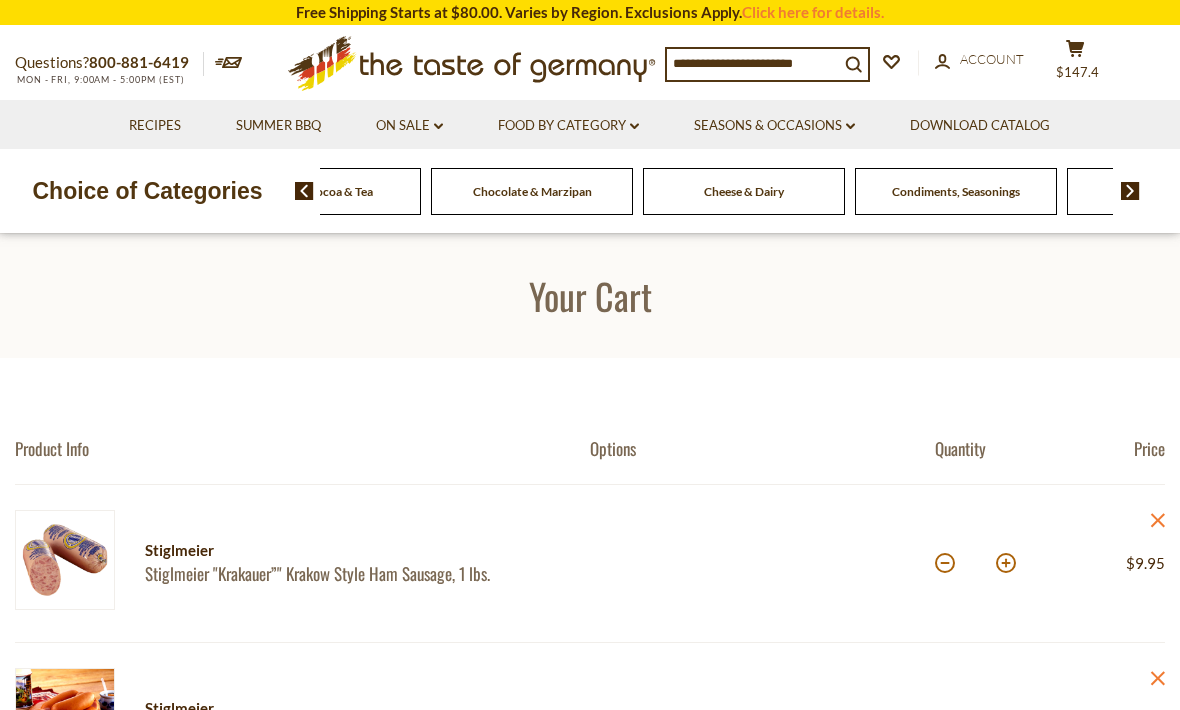 click at bounding box center [1130, 191] 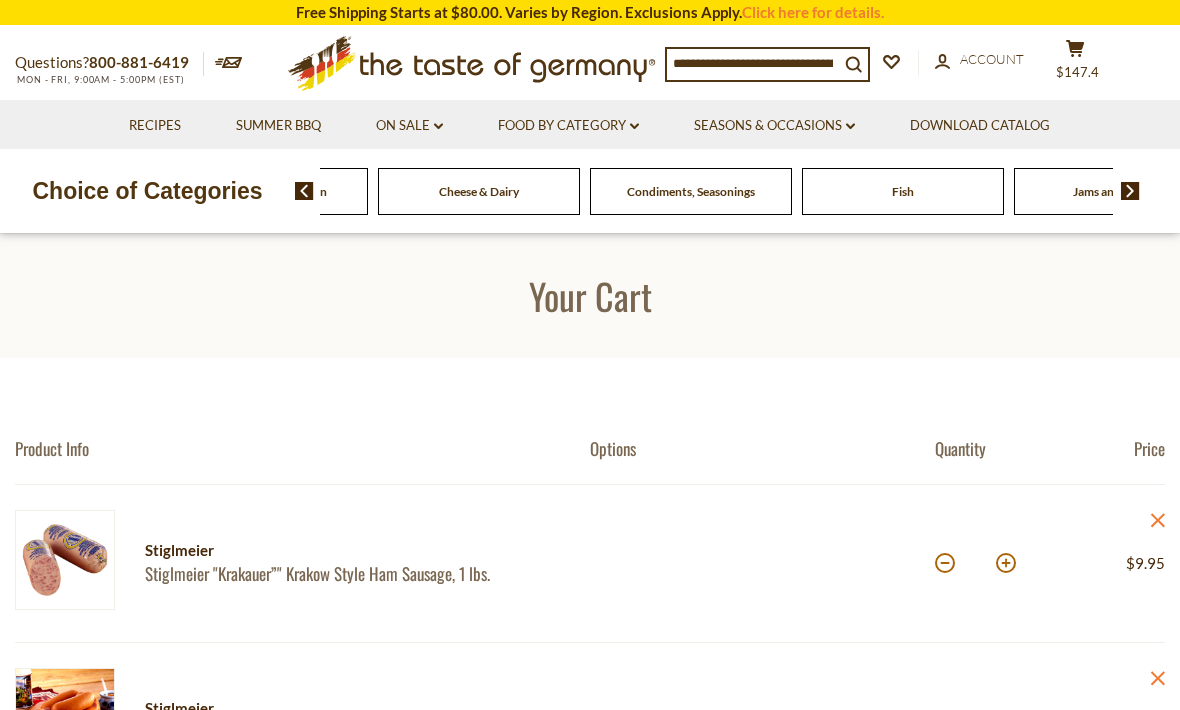 click on "Fish" at bounding box center (-1429, 191) 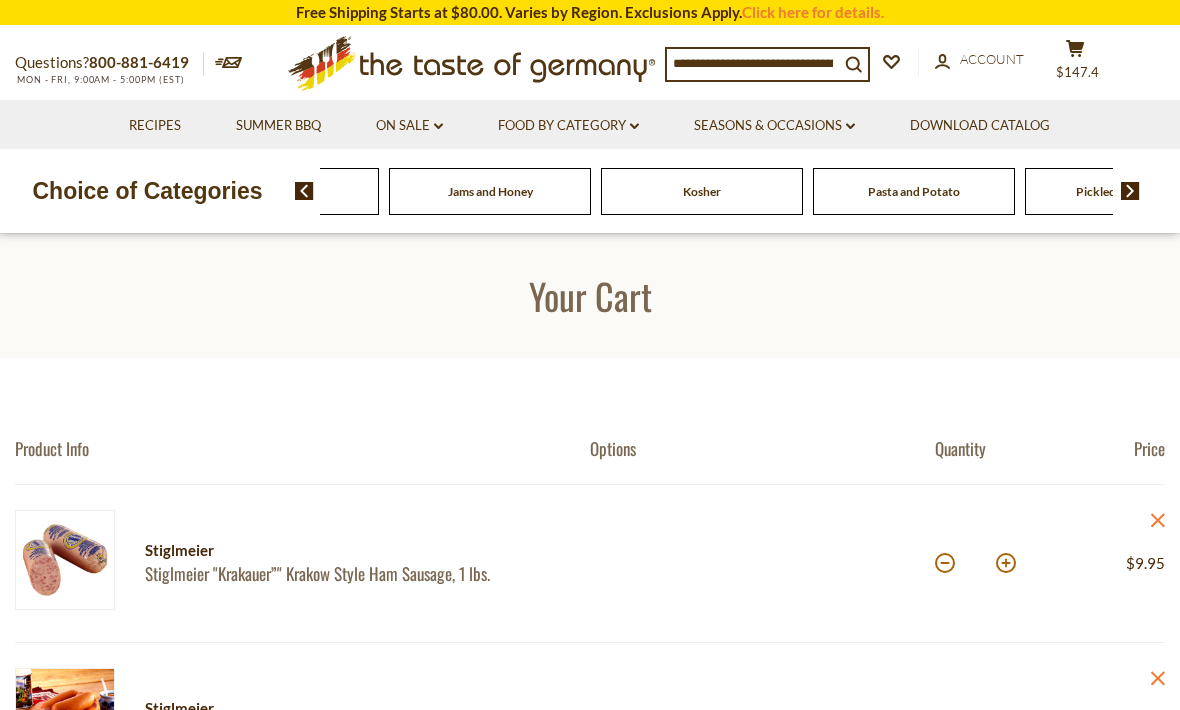 click at bounding box center (1130, 191) 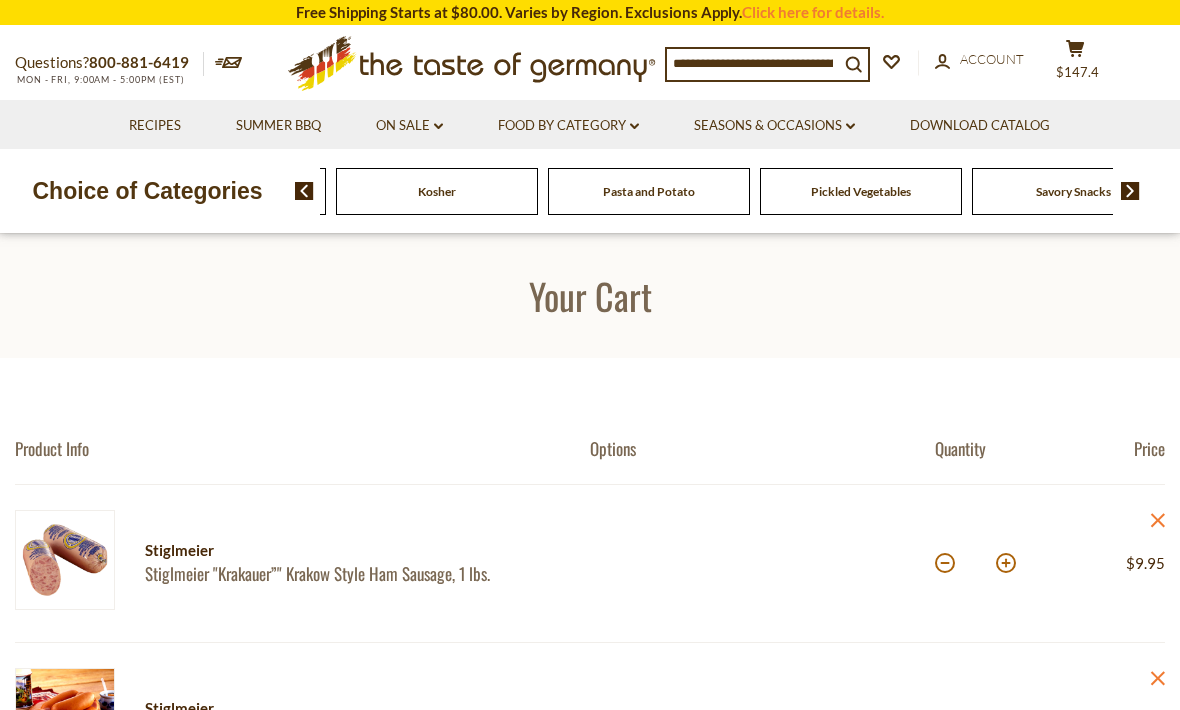 click at bounding box center (1130, 191) 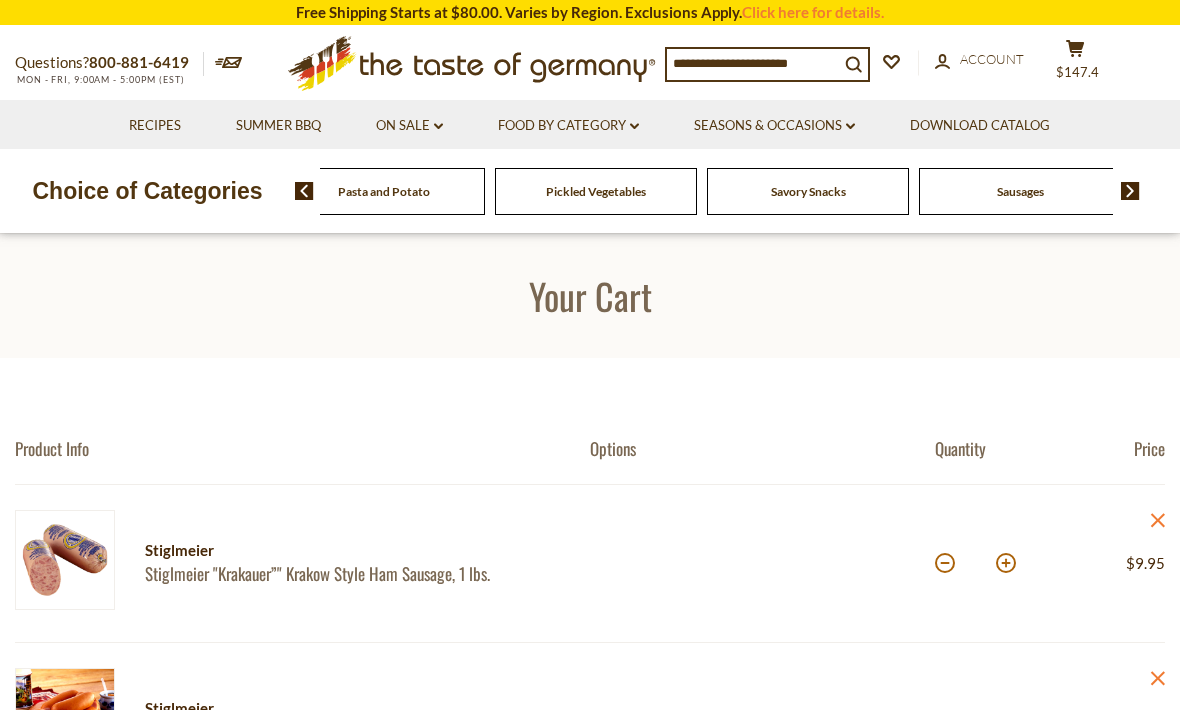 click at bounding box center [1130, 191] 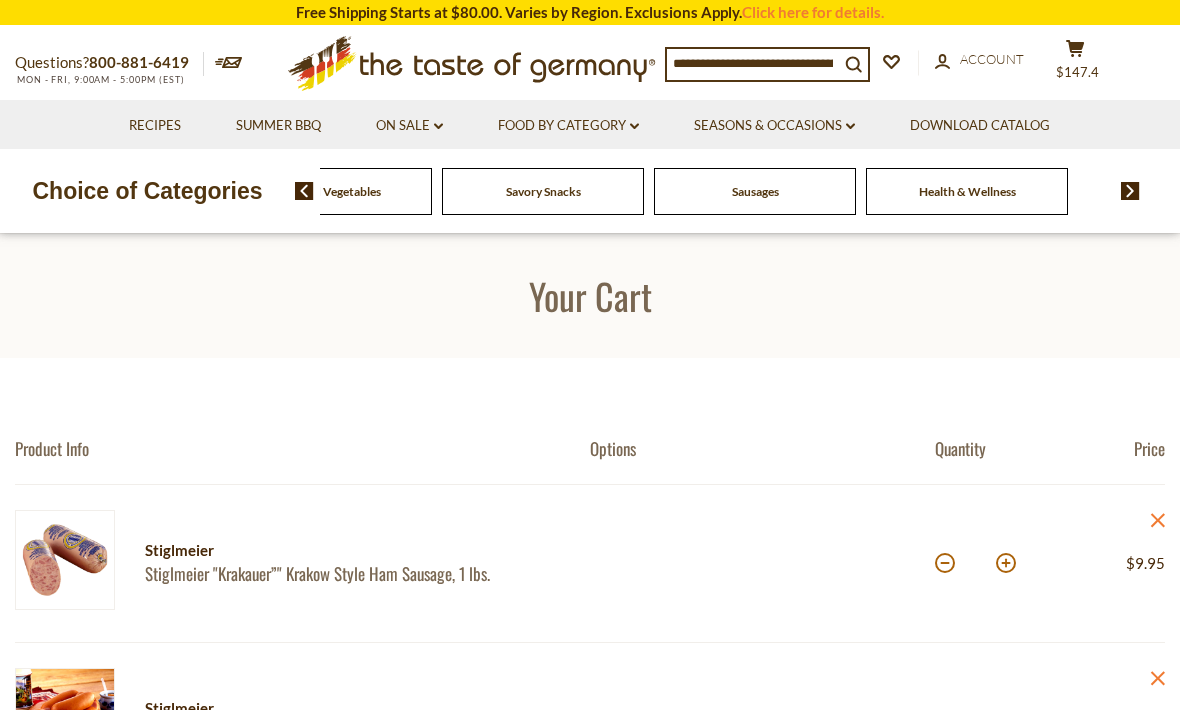 click at bounding box center (304, 191) 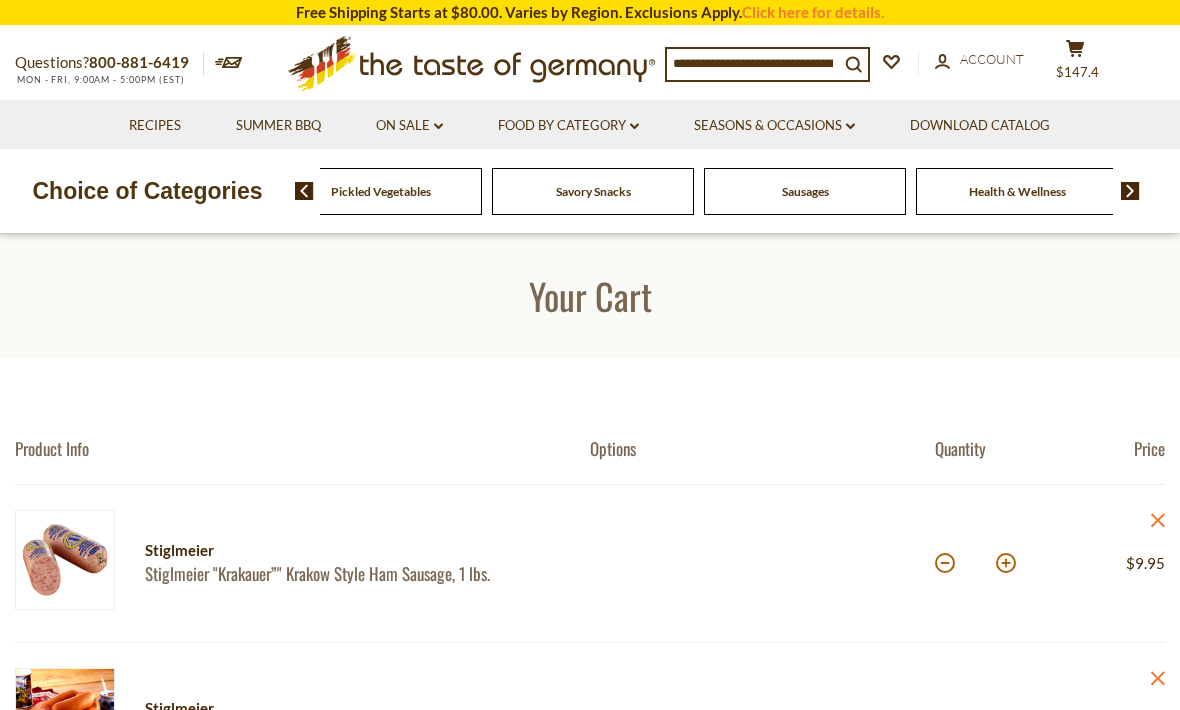 click at bounding box center (304, 191) 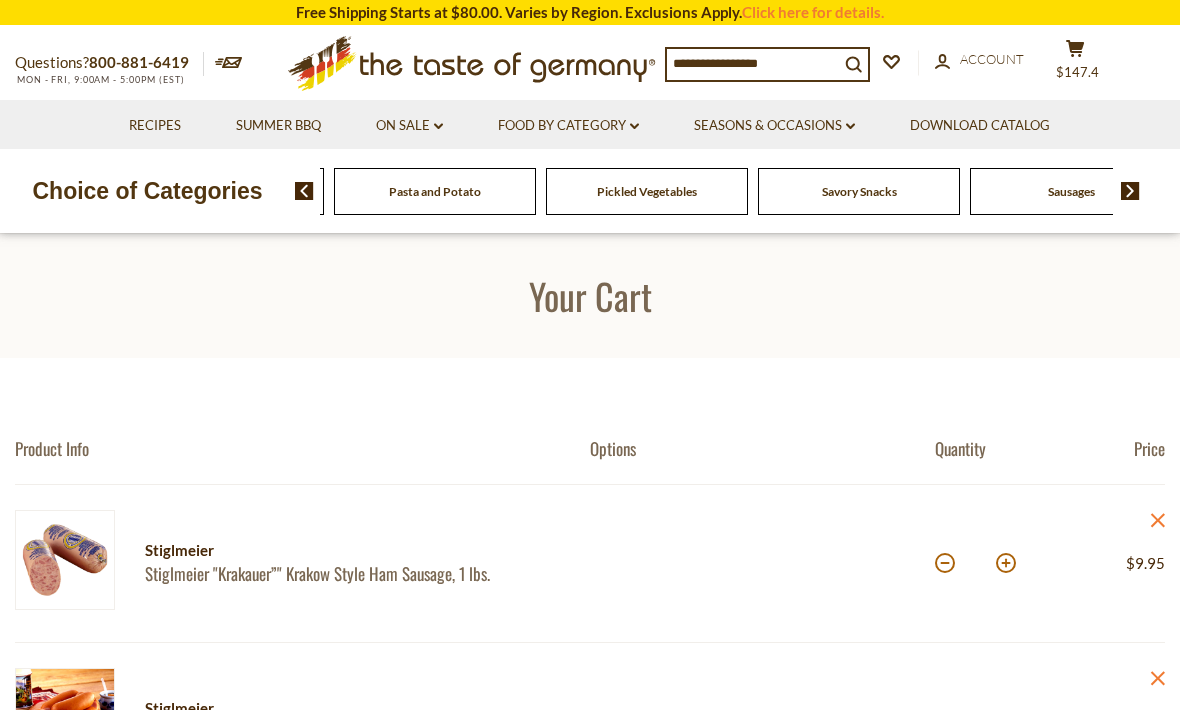 click at bounding box center (304, 191) 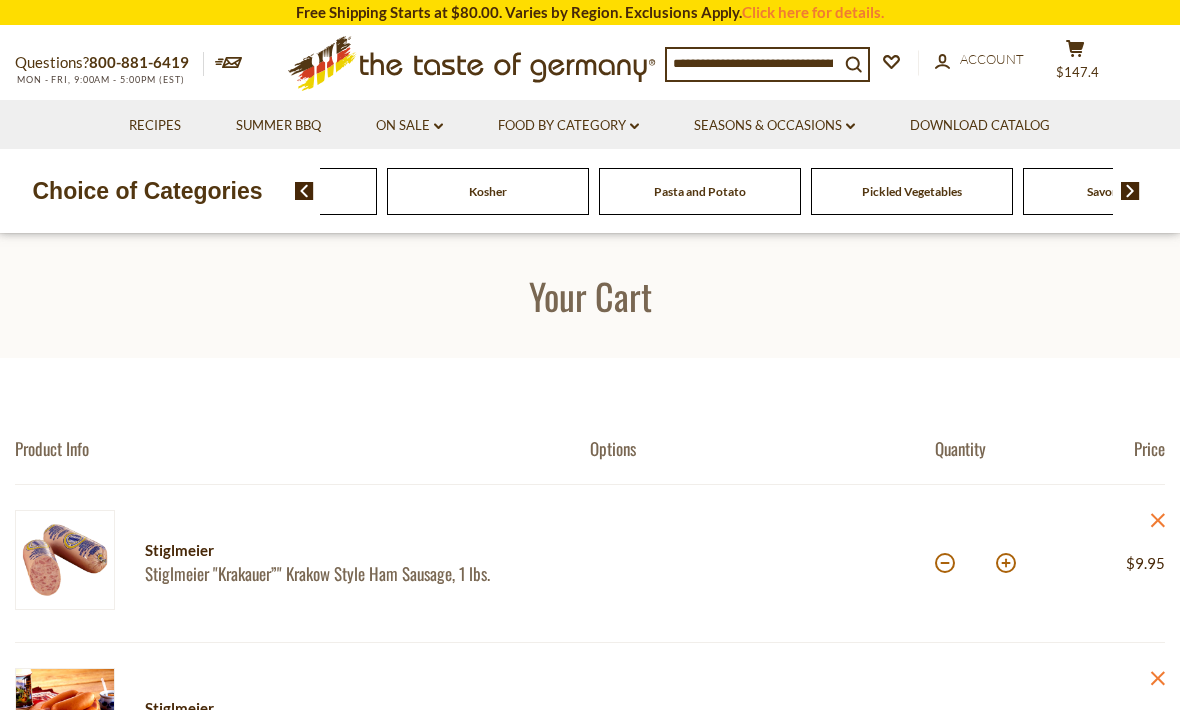 click at bounding box center (304, 191) 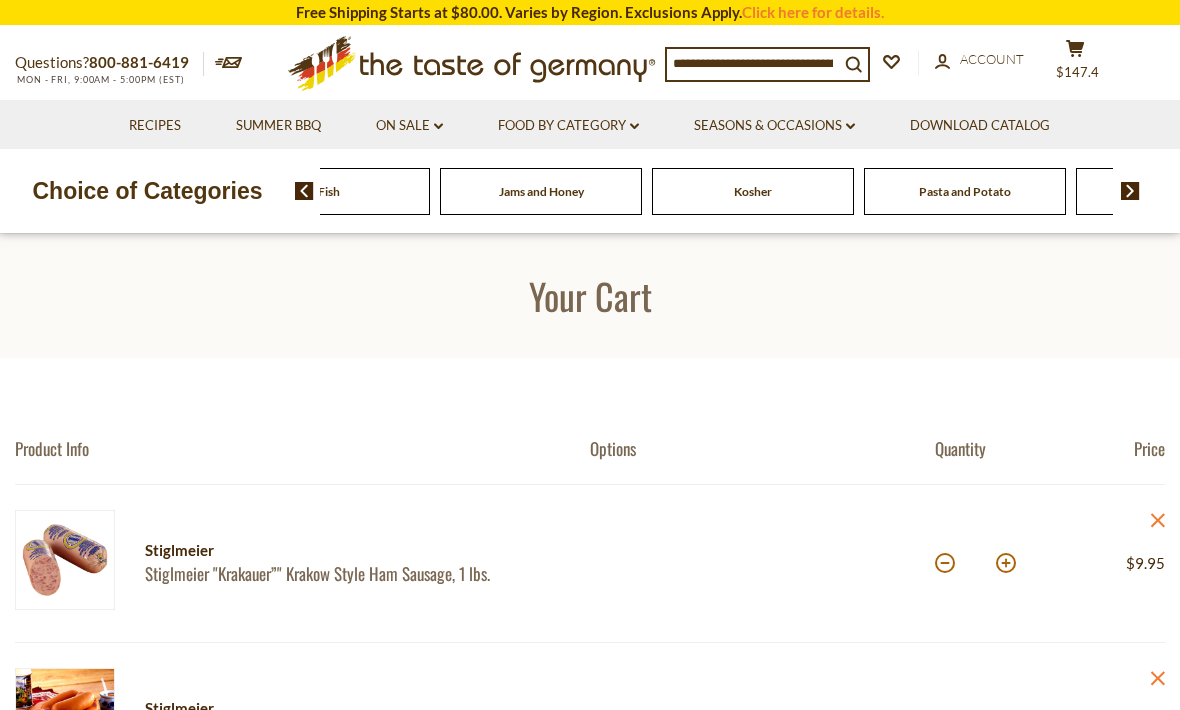 click at bounding box center (304, 191) 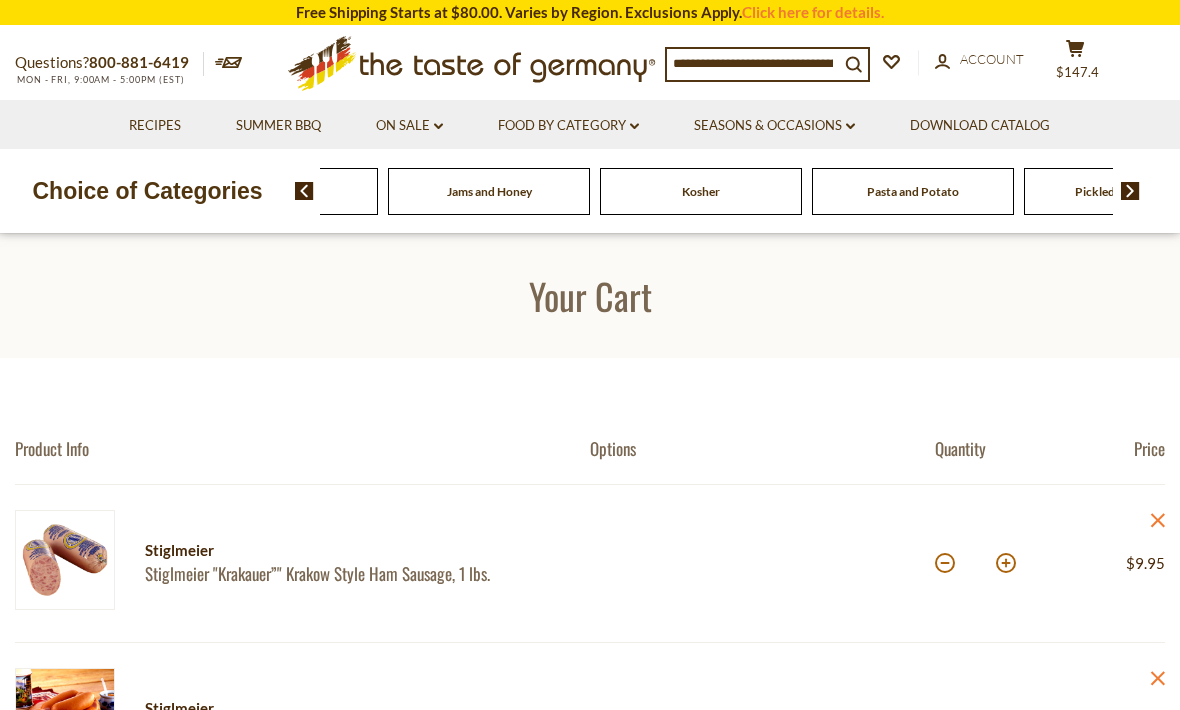 click on "Fish" at bounding box center (-2055, 191) 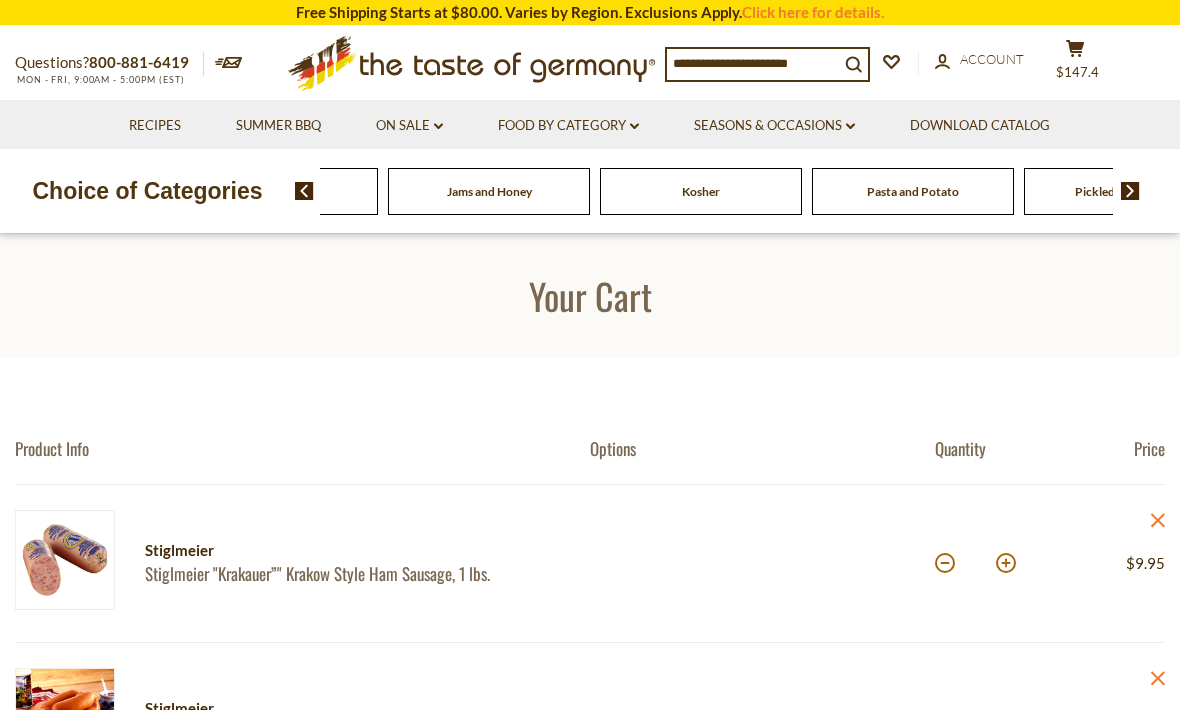 click on "dropdown_arrow" 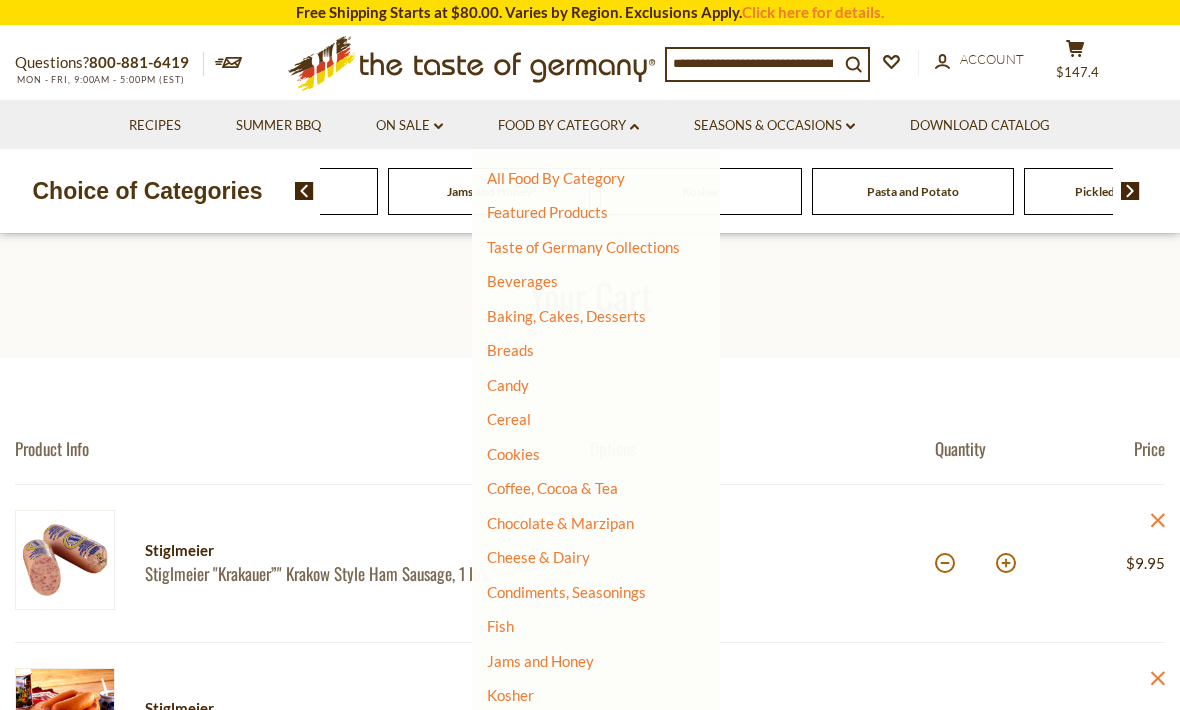 click on "Condiments, Seasonings" at bounding box center [566, 592] 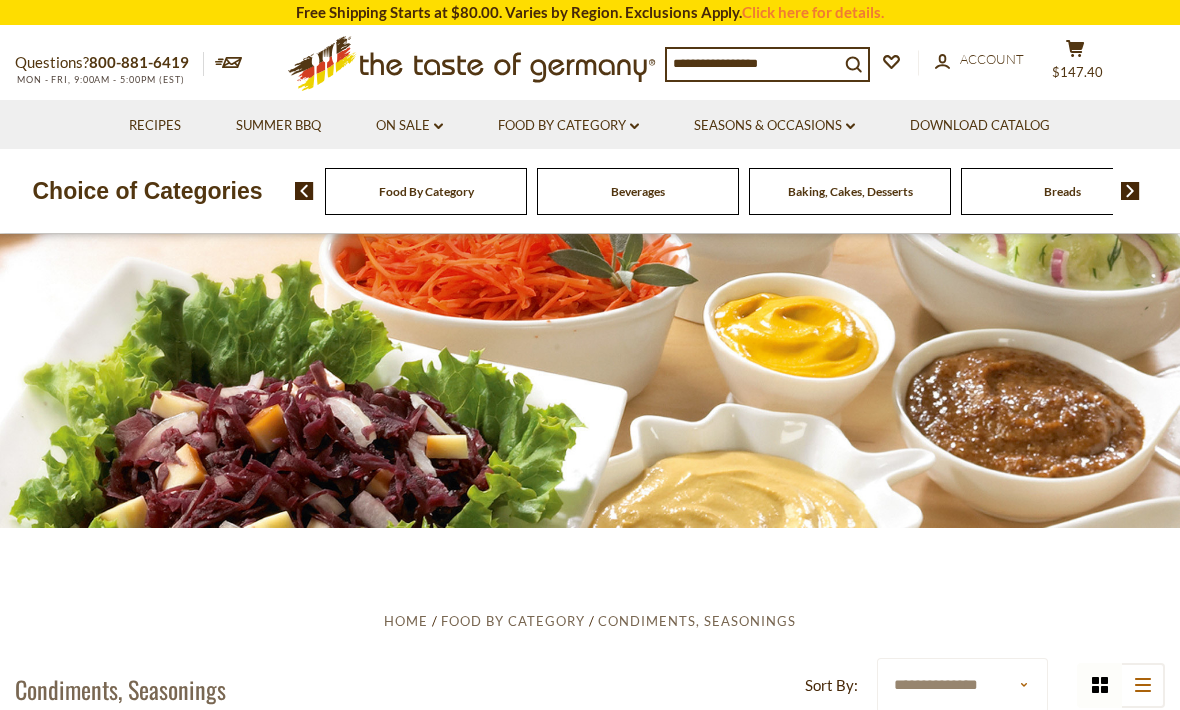 scroll, scrollTop: 0, scrollLeft: 0, axis: both 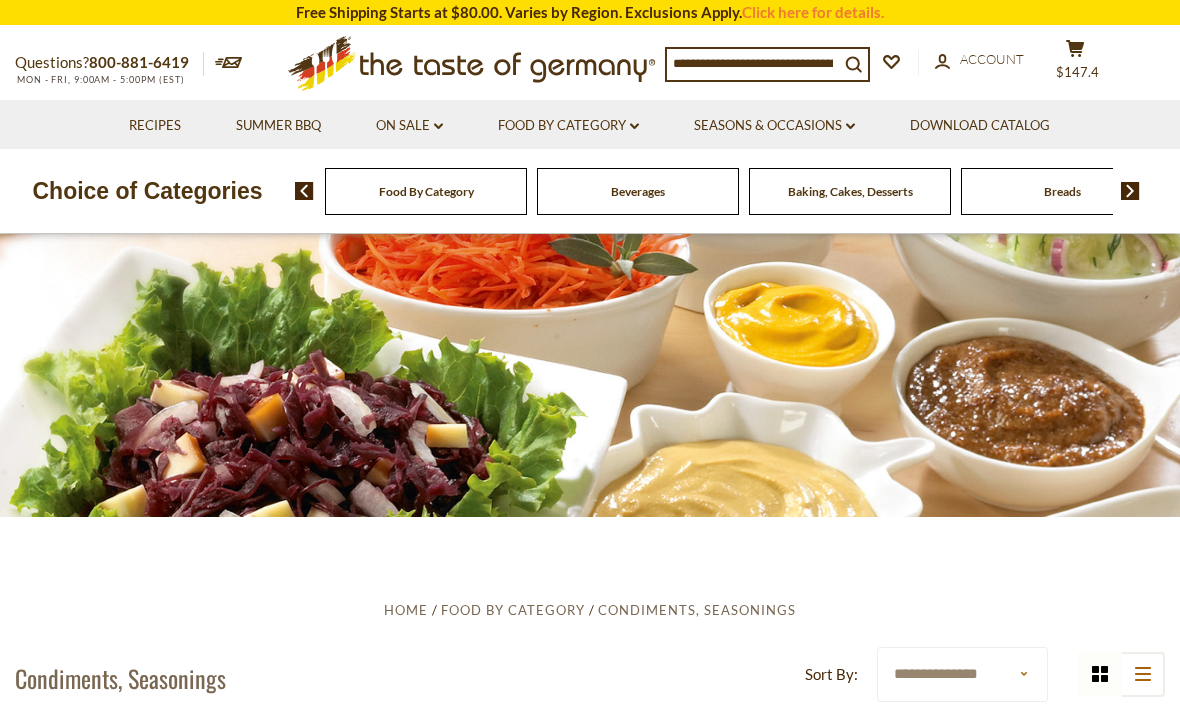 click on "cart
$147.4" at bounding box center (1075, 64) 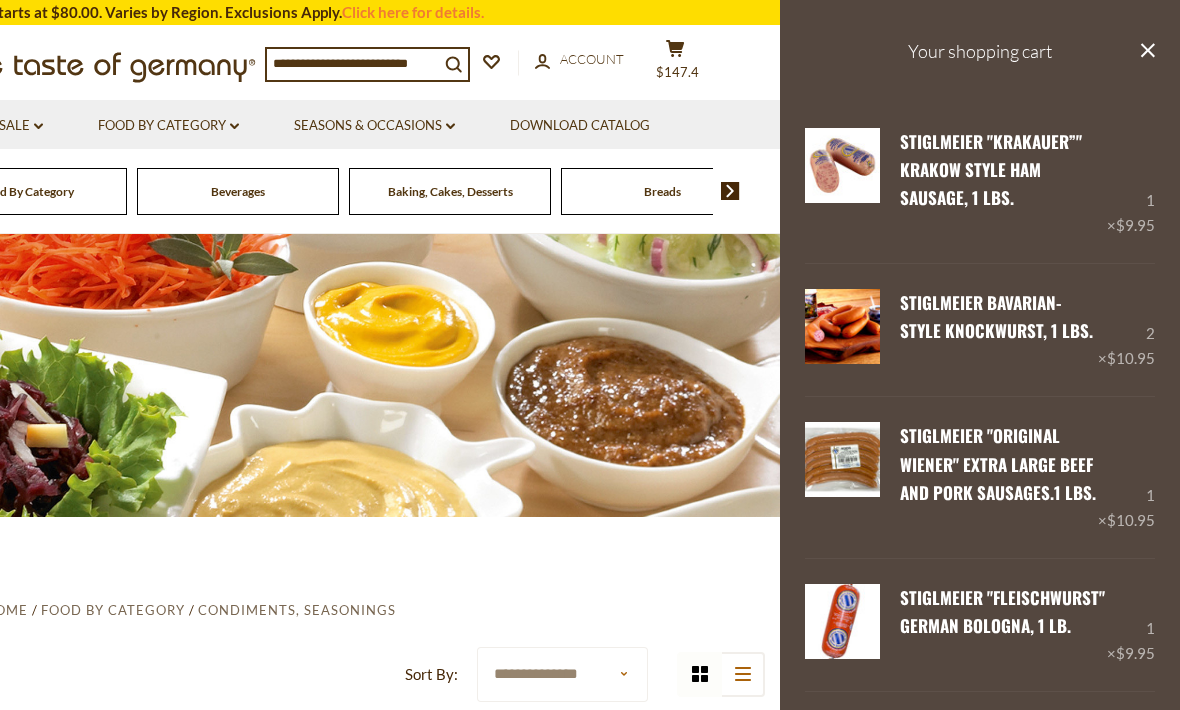 click on "Your shopping cart" at bounding box center (980, 51) 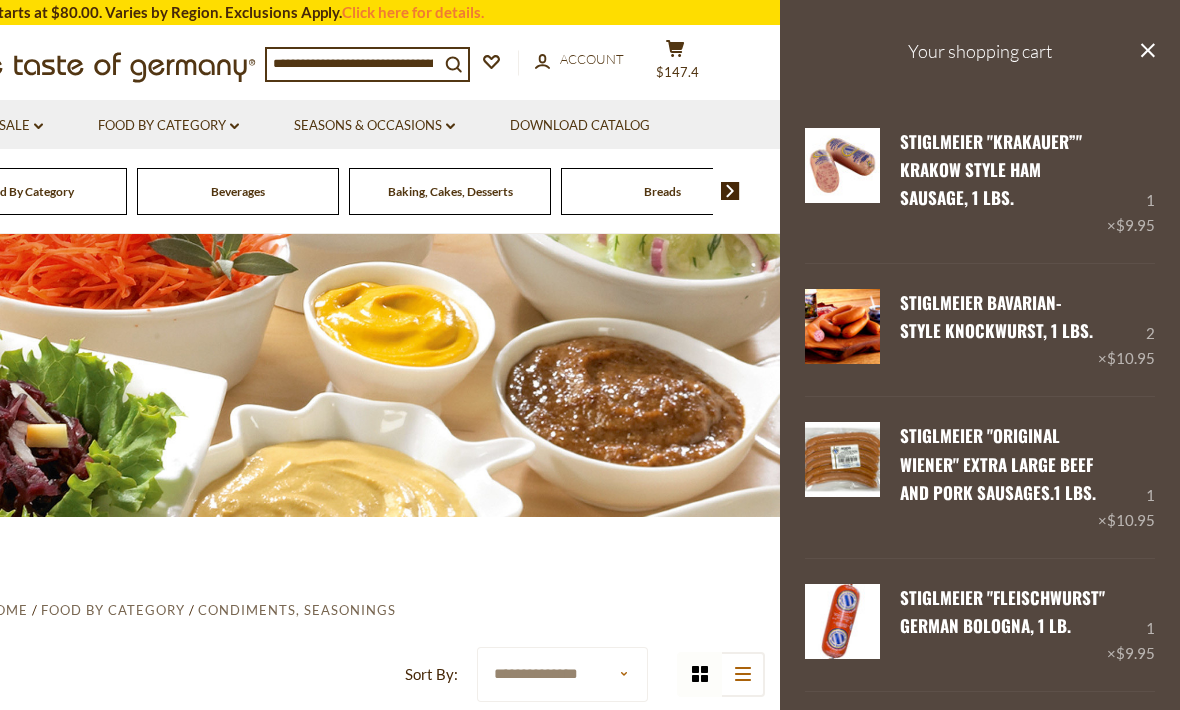 click on "Your shopping cart" at bounding box center [980, 51] 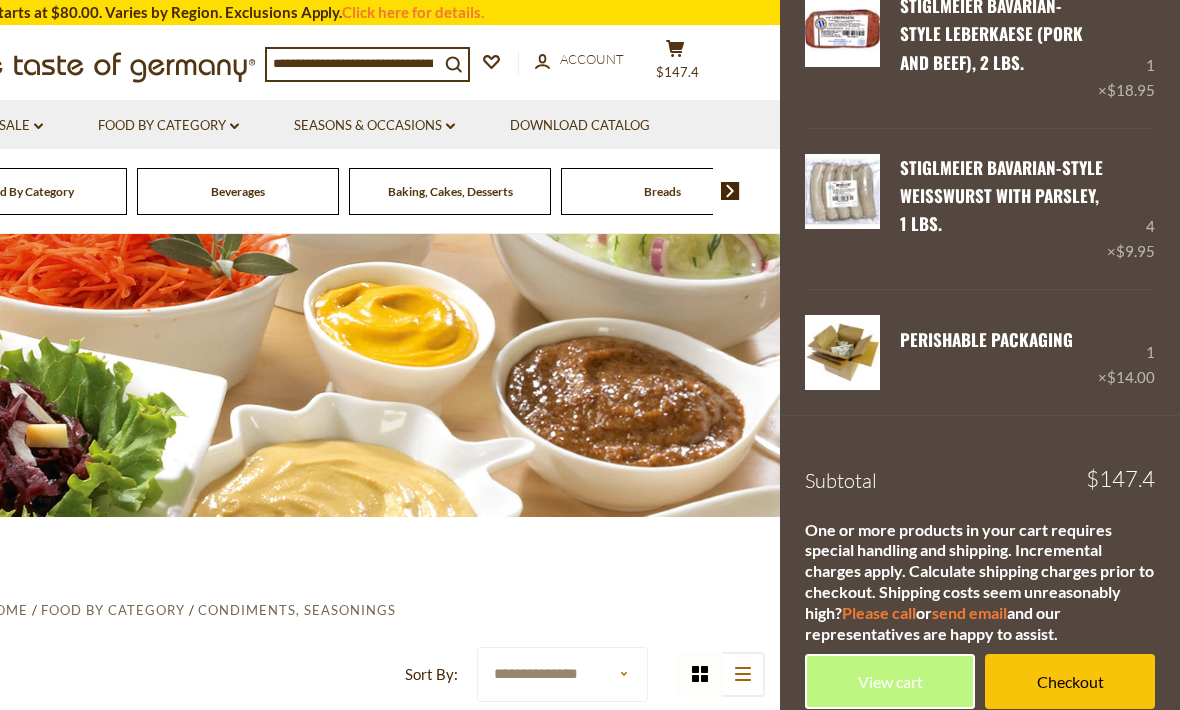 scroll, scrollTop: 914, scrollLeft: 0, axis: vertical 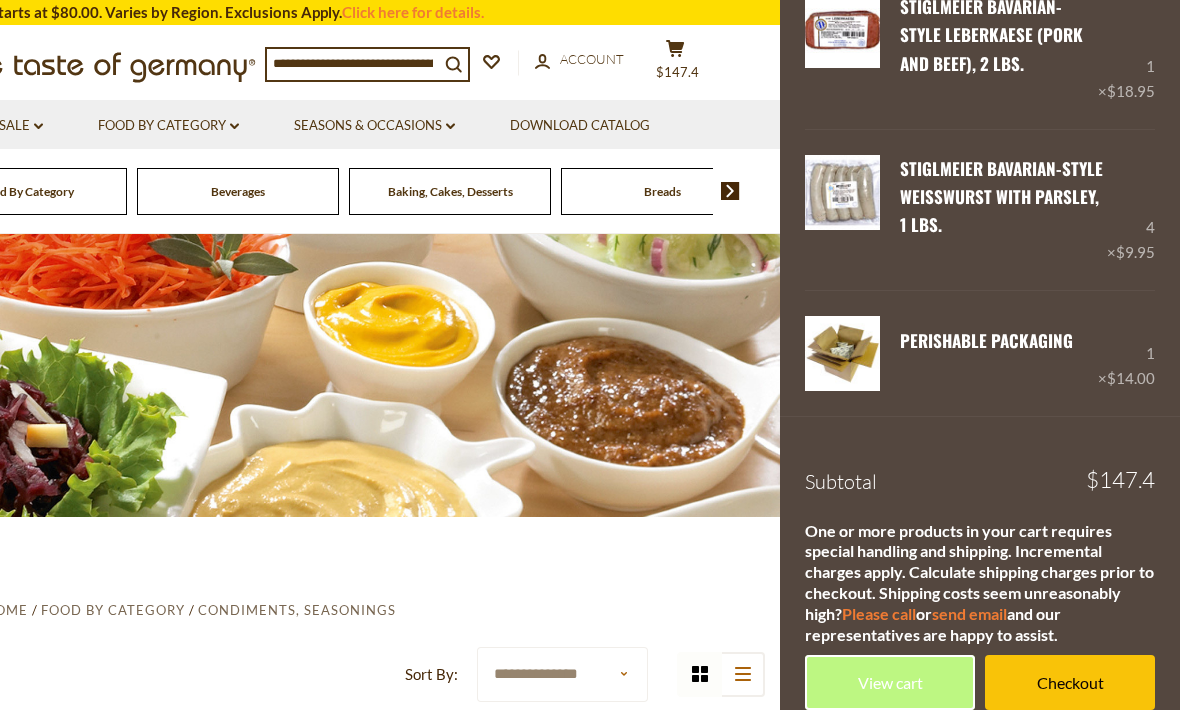 click on "View cart" at bounding box center (890, 682) 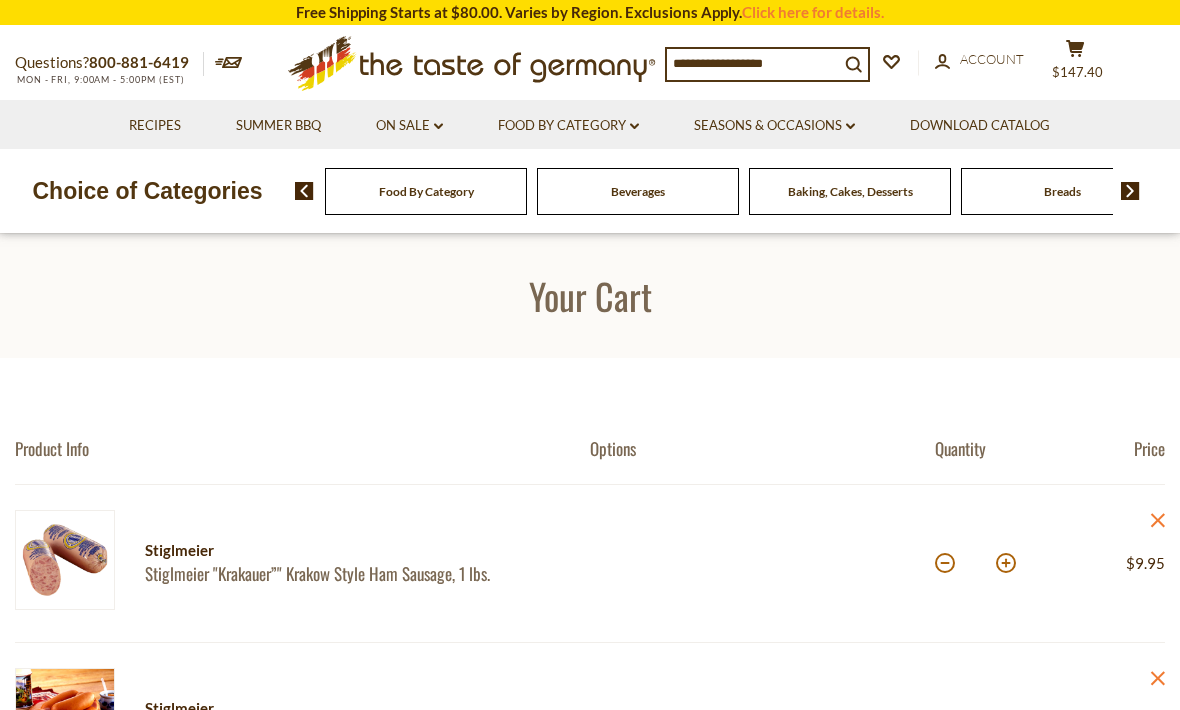 scroll, scrollTop: 0, scrollLeft: 0, axis: both 